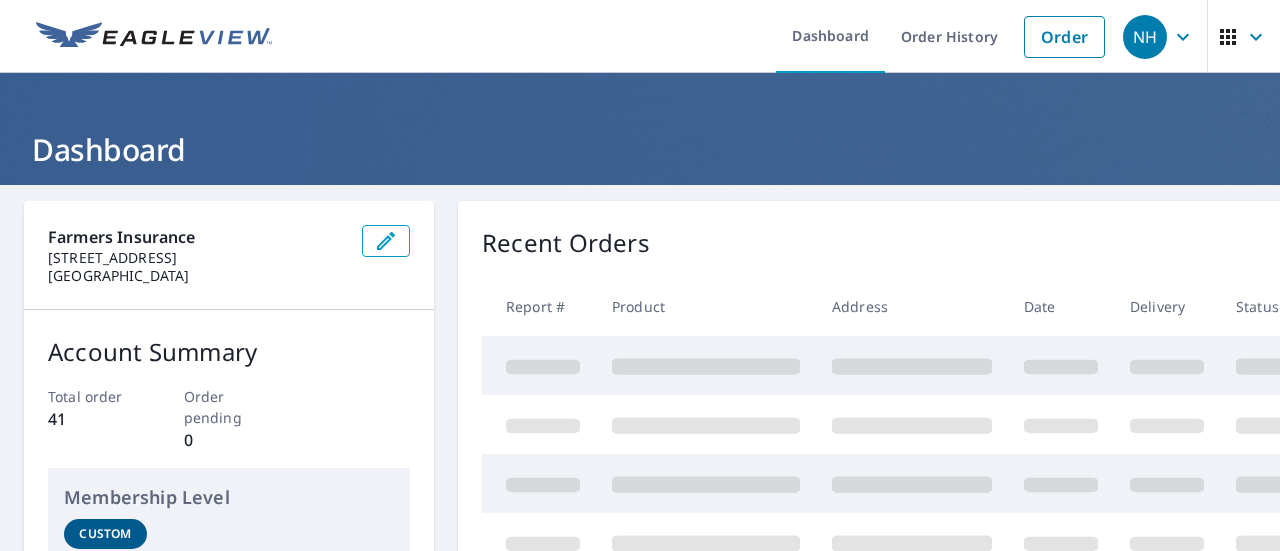 scroll, scrollTop: 0, scrollLeft: 0, axis: both 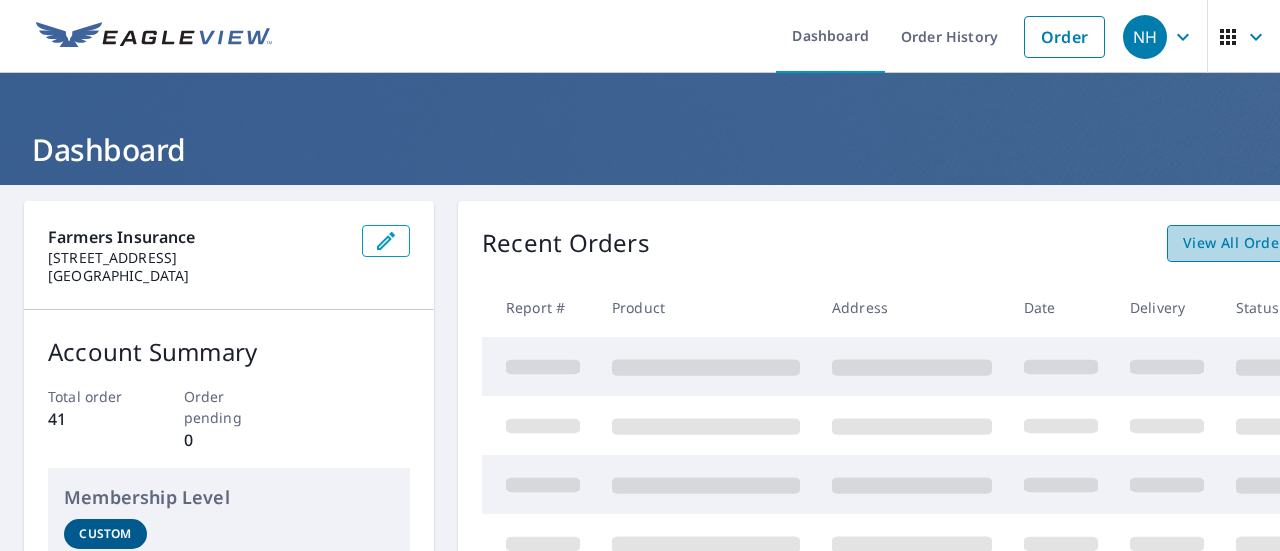 click on "View All Orders" at bounding box center (1238, 243) 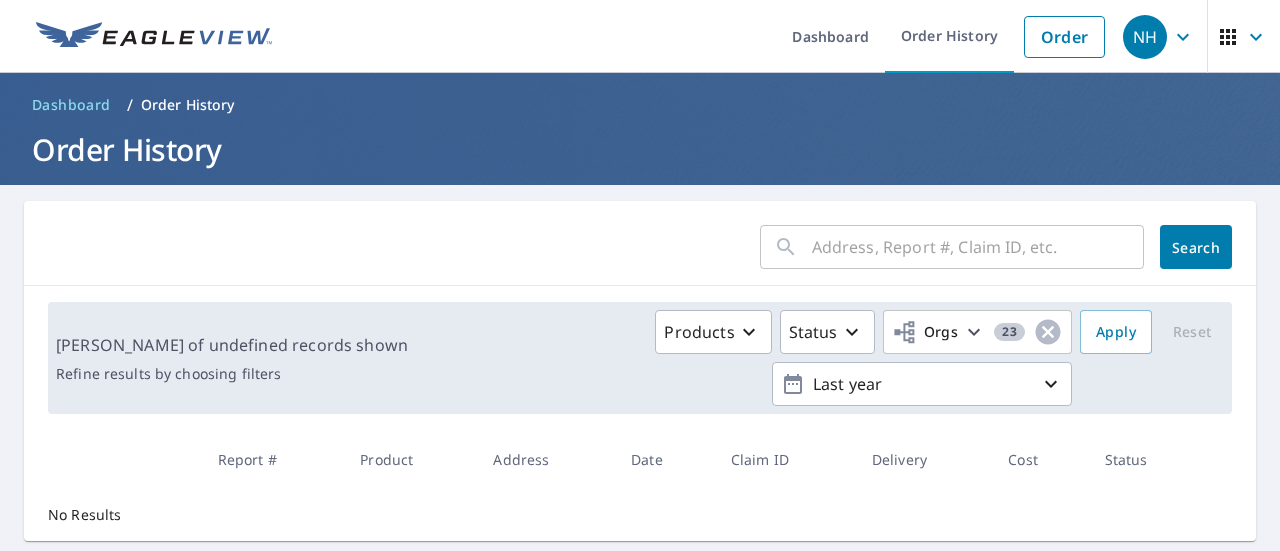 click at bounding box center [978, 247] 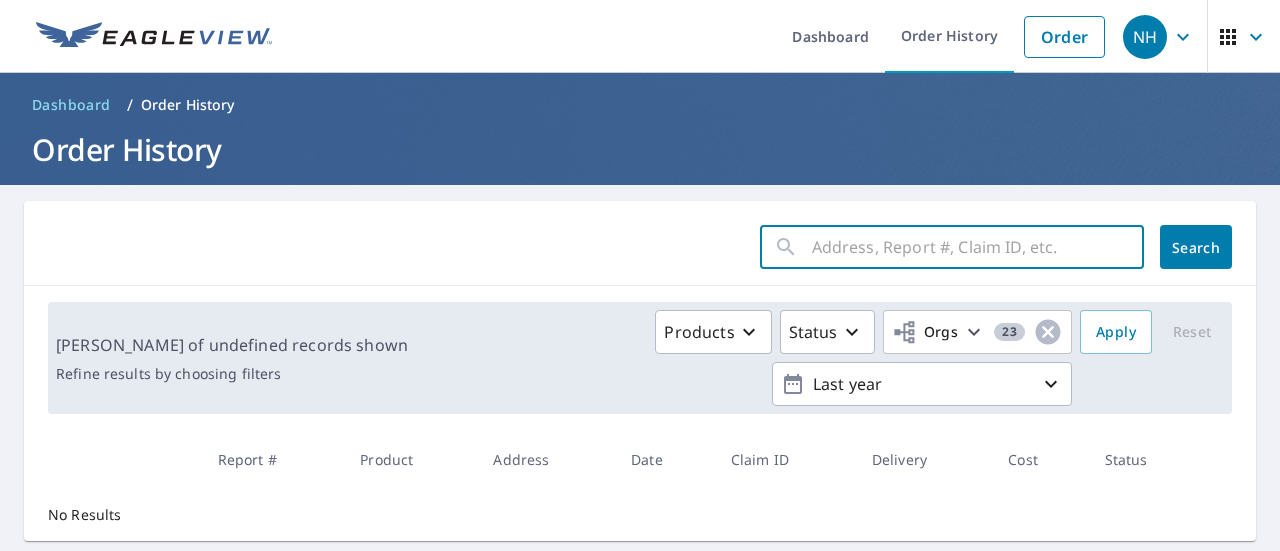 paste on "7009169896-1" 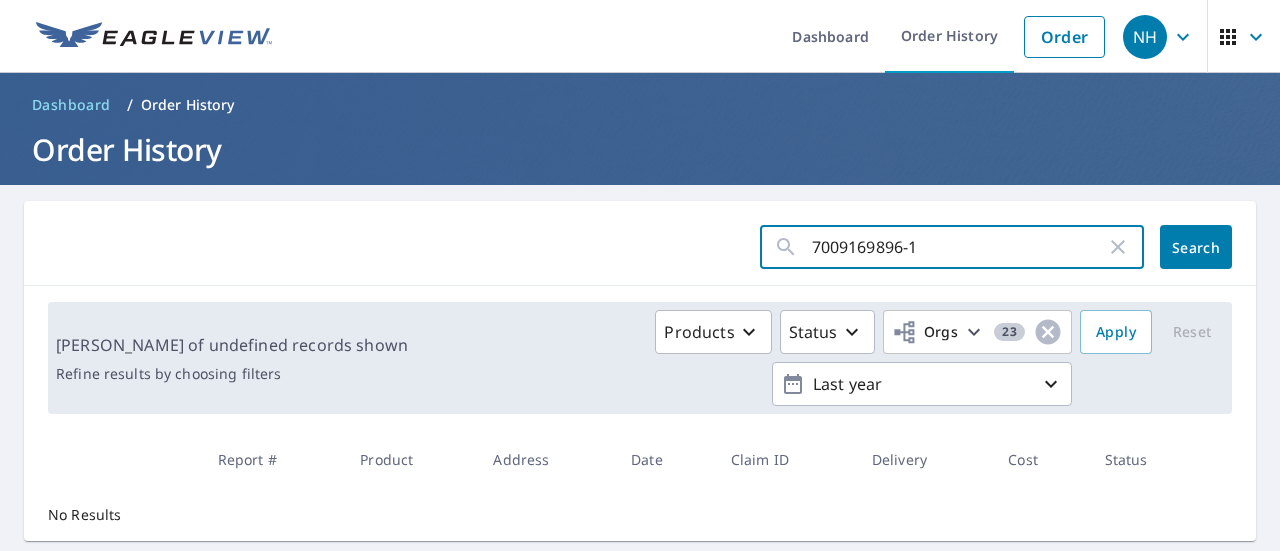 type on "7009169896-1" 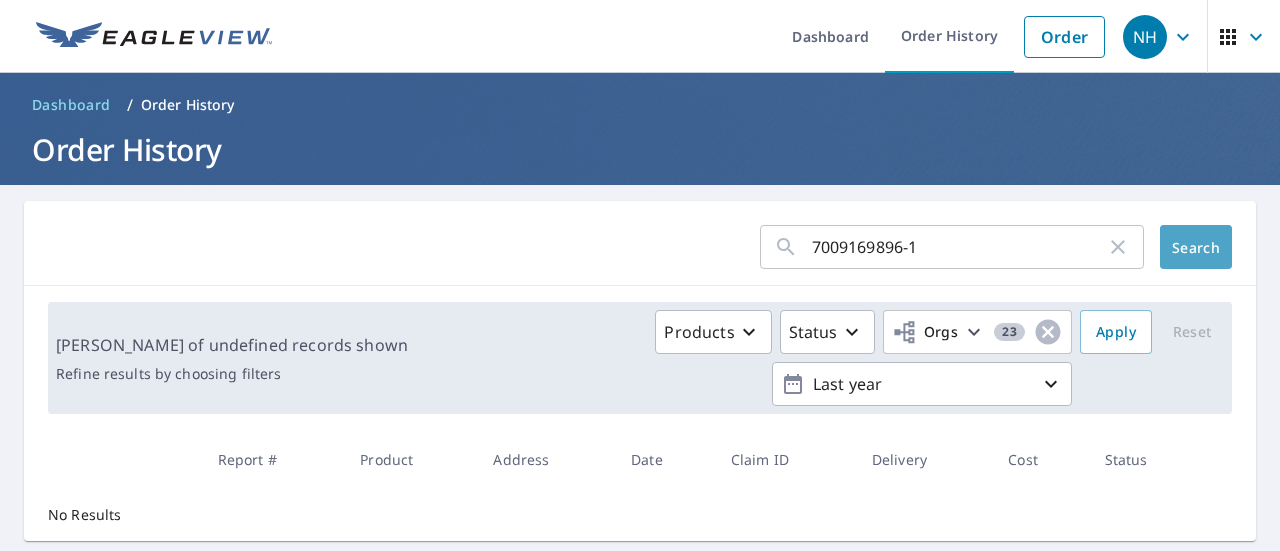 click on "Search" at bounding box center [1196, 247] 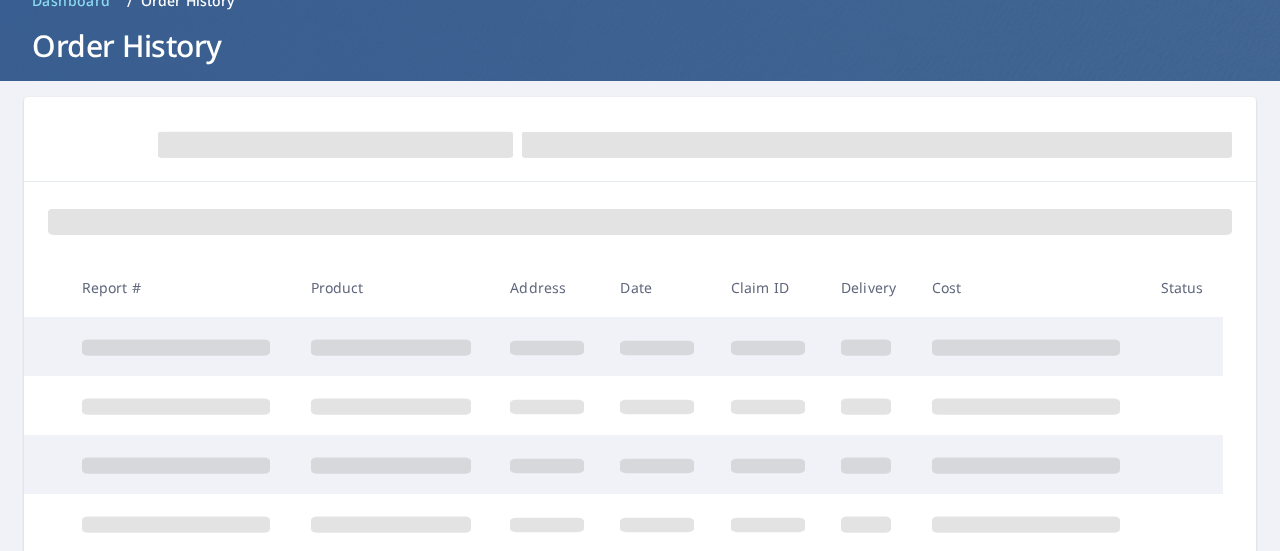 scroll, scrollTop: 0, scrollLeft: 0, axis: both 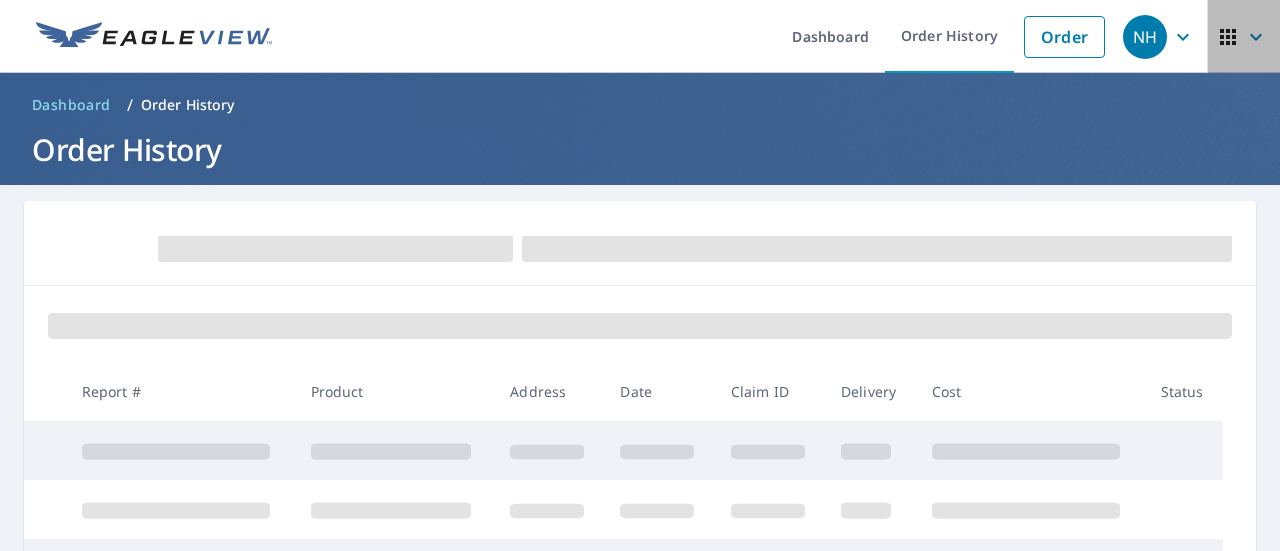 click 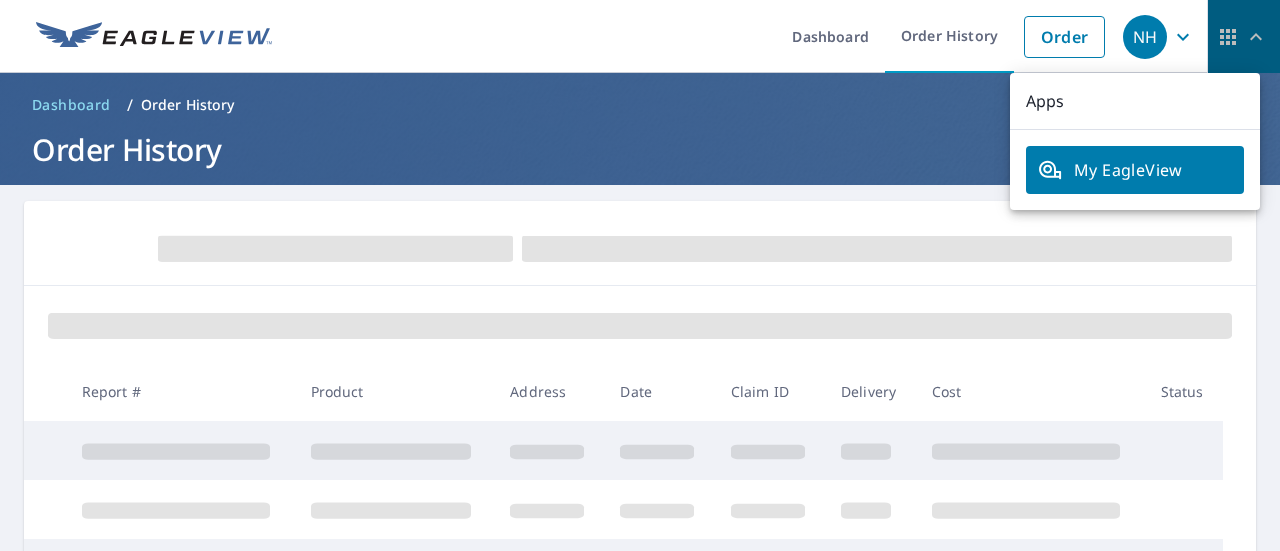 click 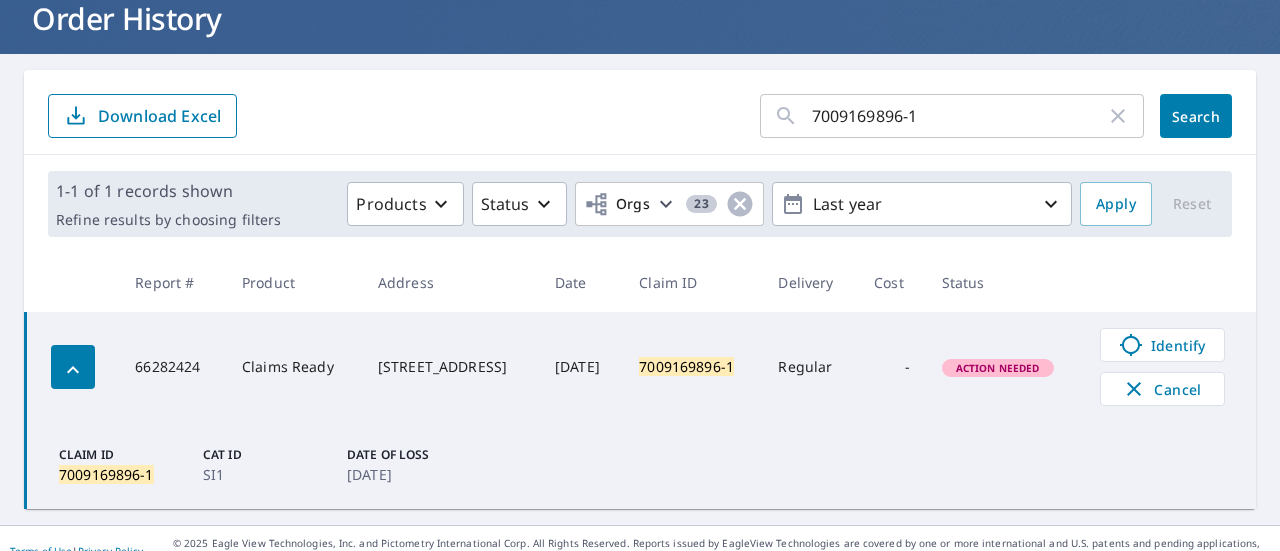 scroll, scrollTop: 144, scrollLeft: 0, axis: vertical 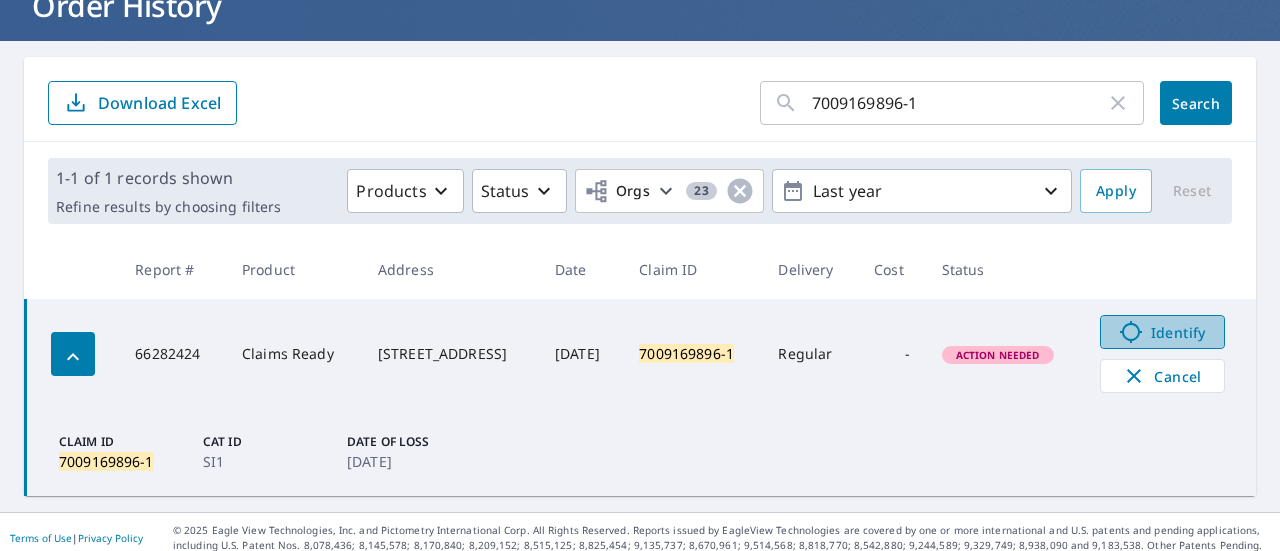 click on "Identify" at bounding box center [1162, 332] 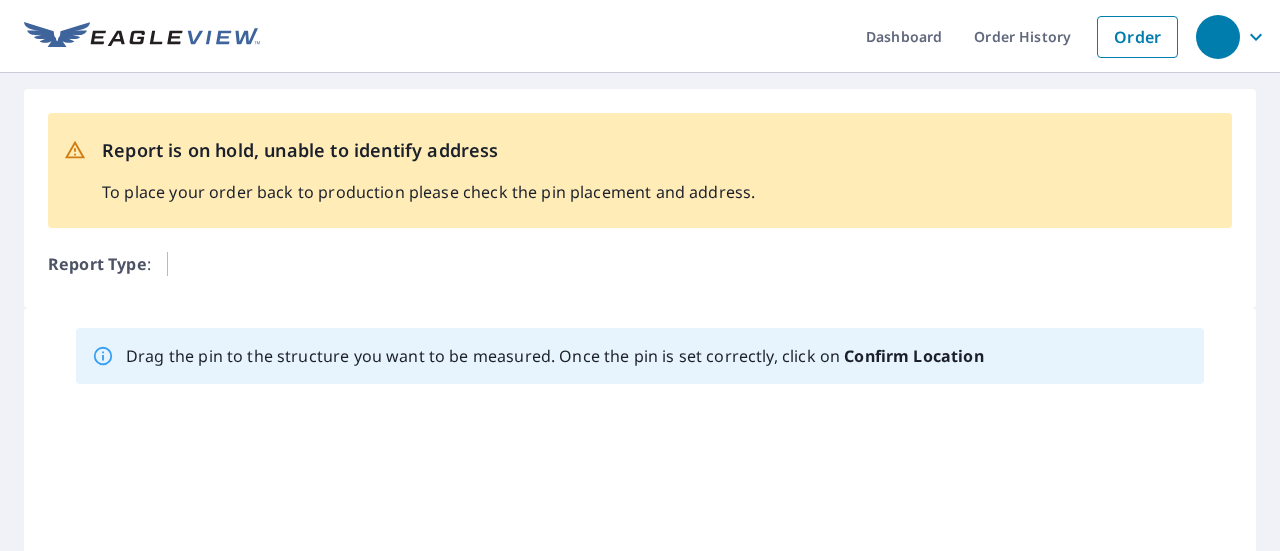 scroll, scrollTop: 0, scrollLeft: 0, axis: both 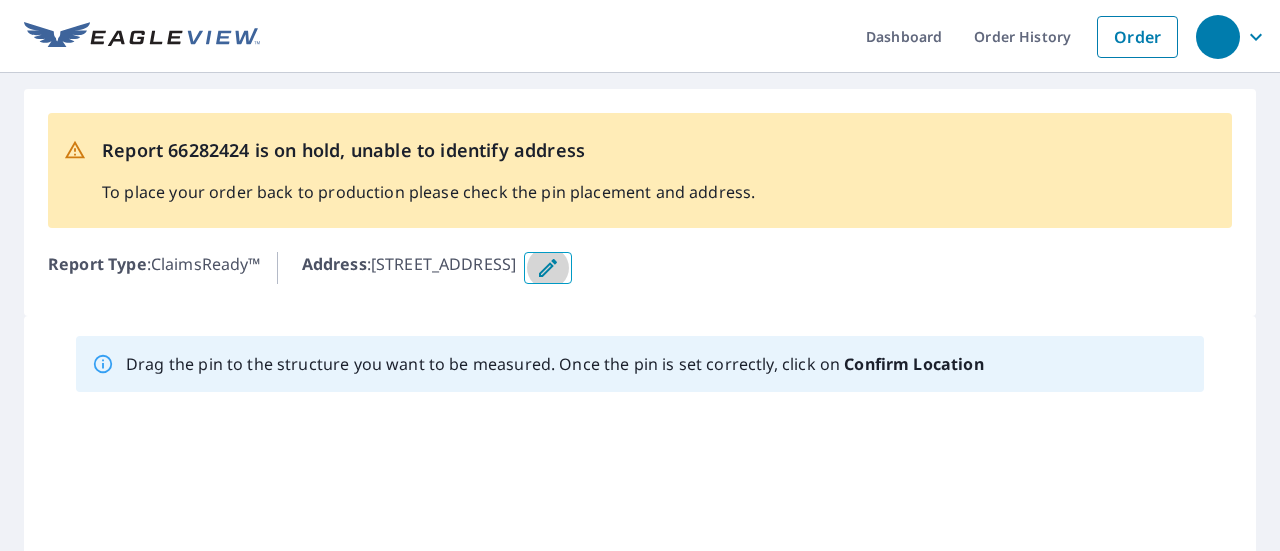 click 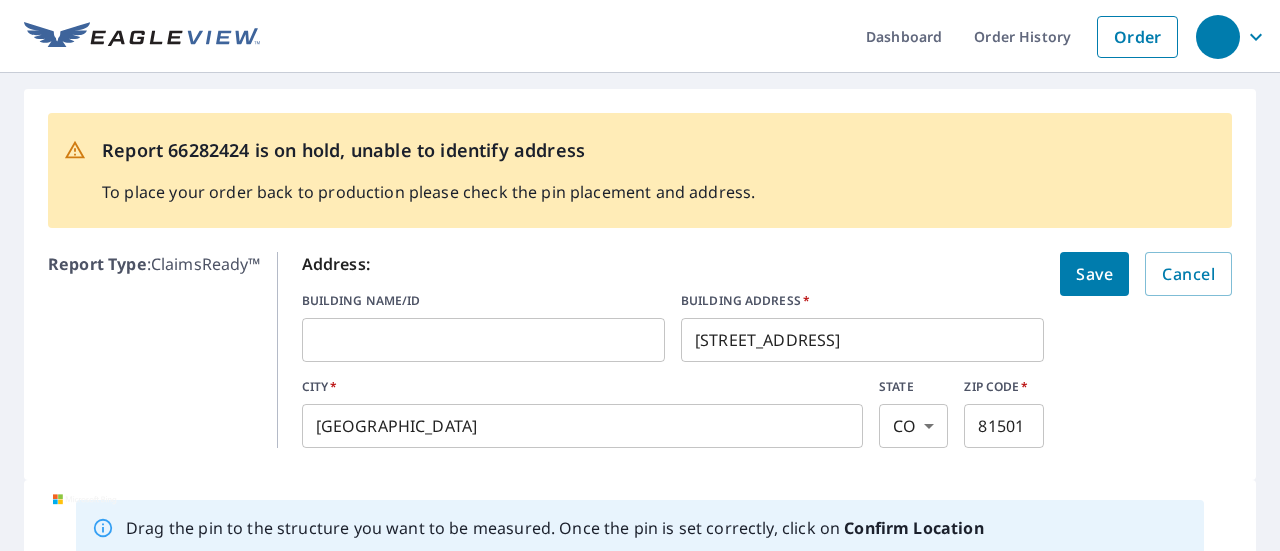 click on "[STREET_ADDRESS]" at bounding box center [862, 340] 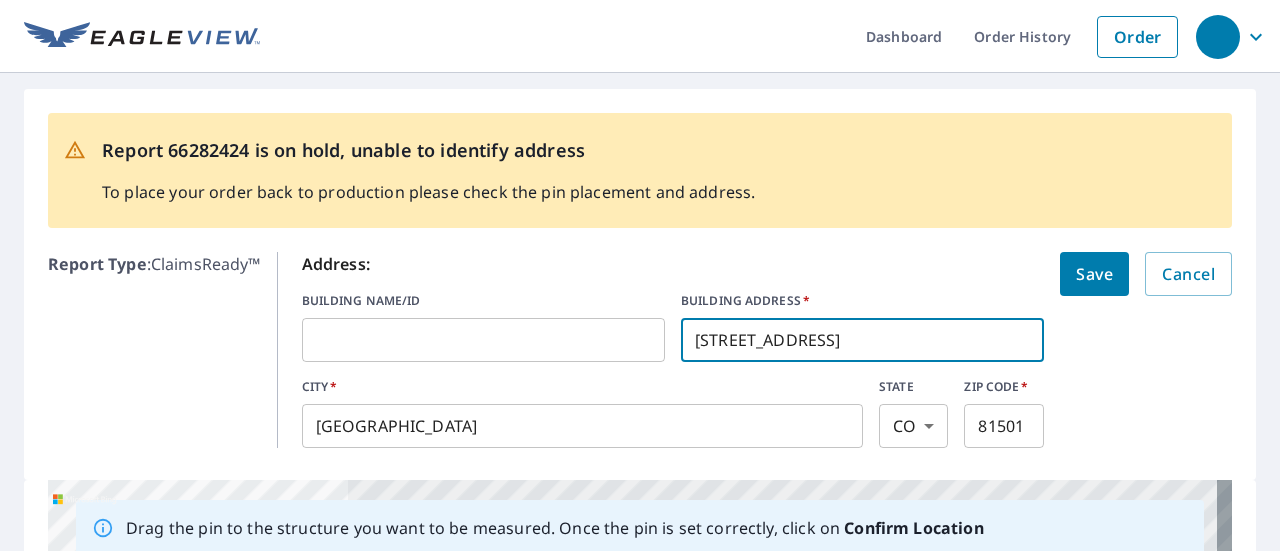 click on "[STREET_ADDRESS]" at bounding box center (862, 340) 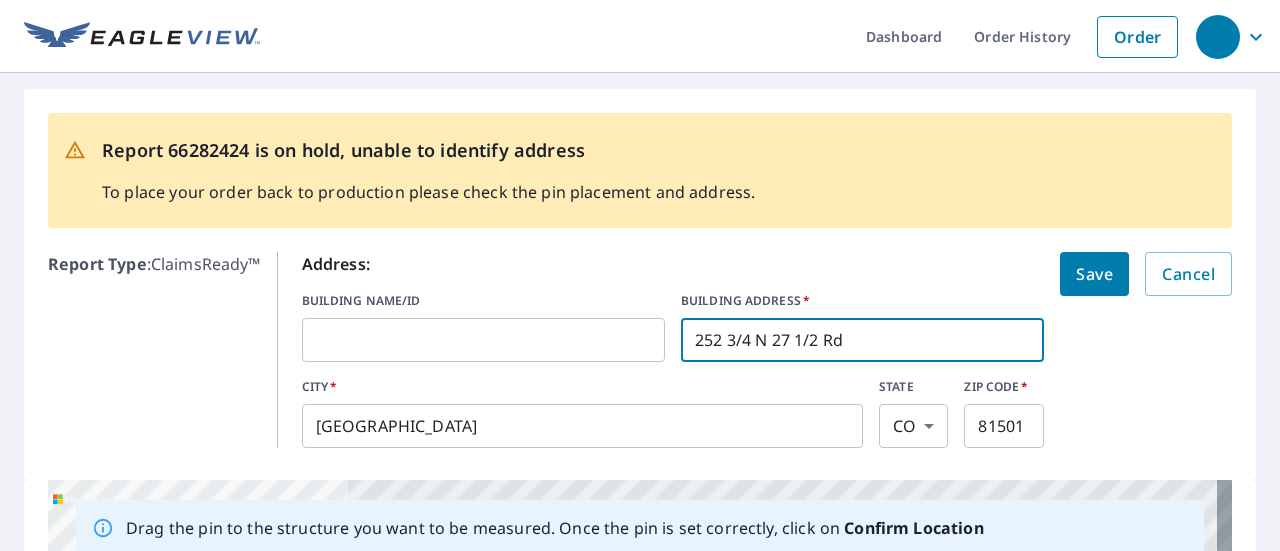 type on "252 3/4 N 27 1/2 Rd" 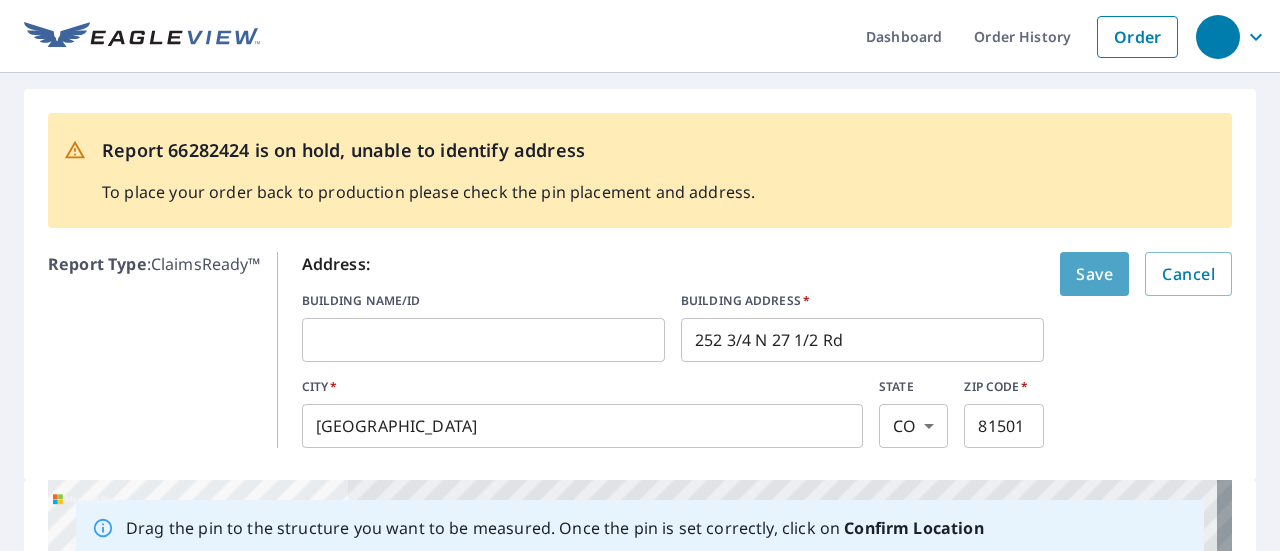 click on "Save" at bounding box center [1094, 274] 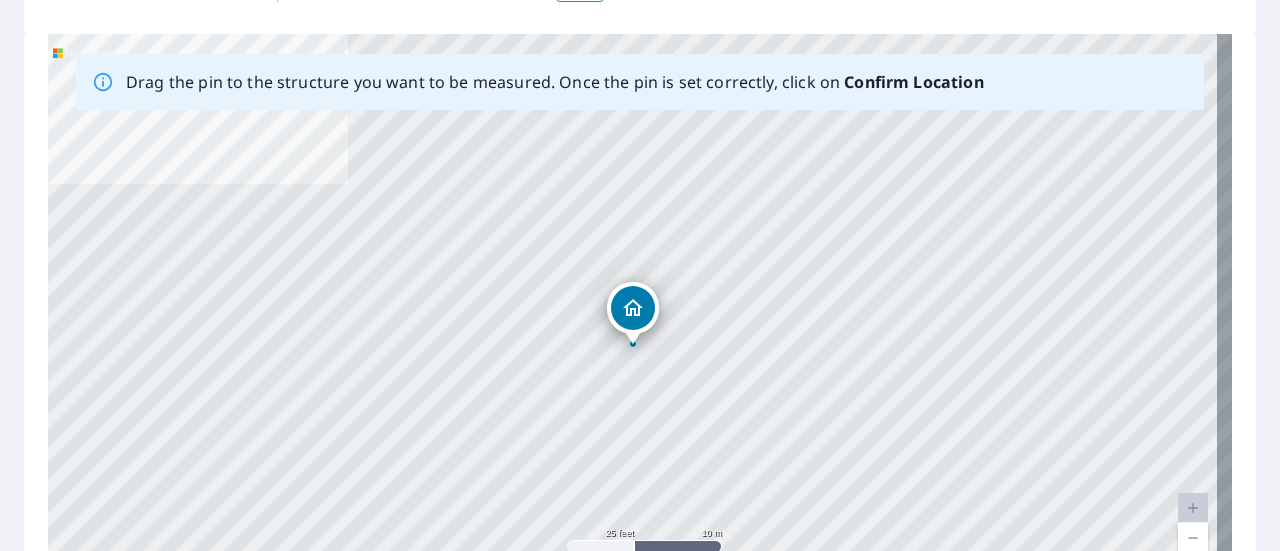 scroll, scrollTop: 285, scrollLeft: 0, axis: vertical 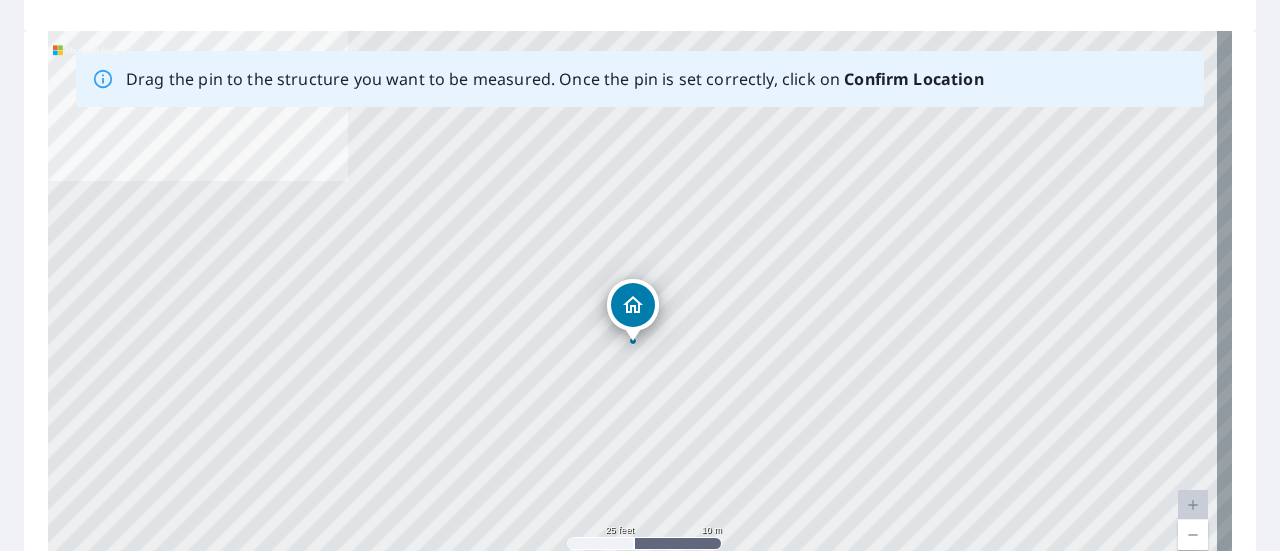 click at bounding box center (1193, 535) 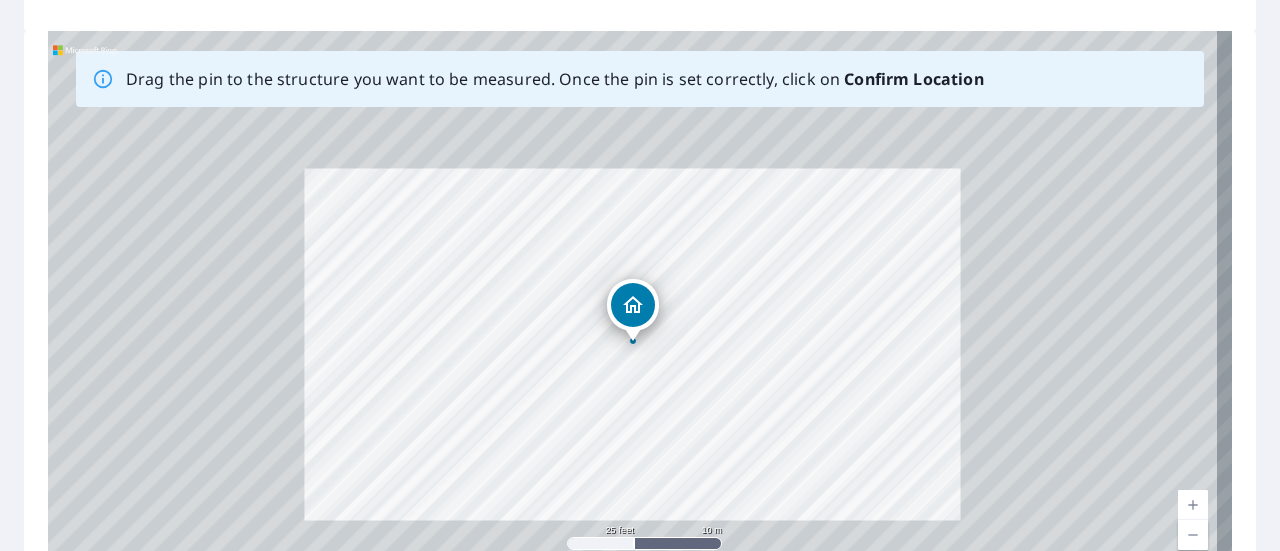 click at bounding box center (1193, 535) 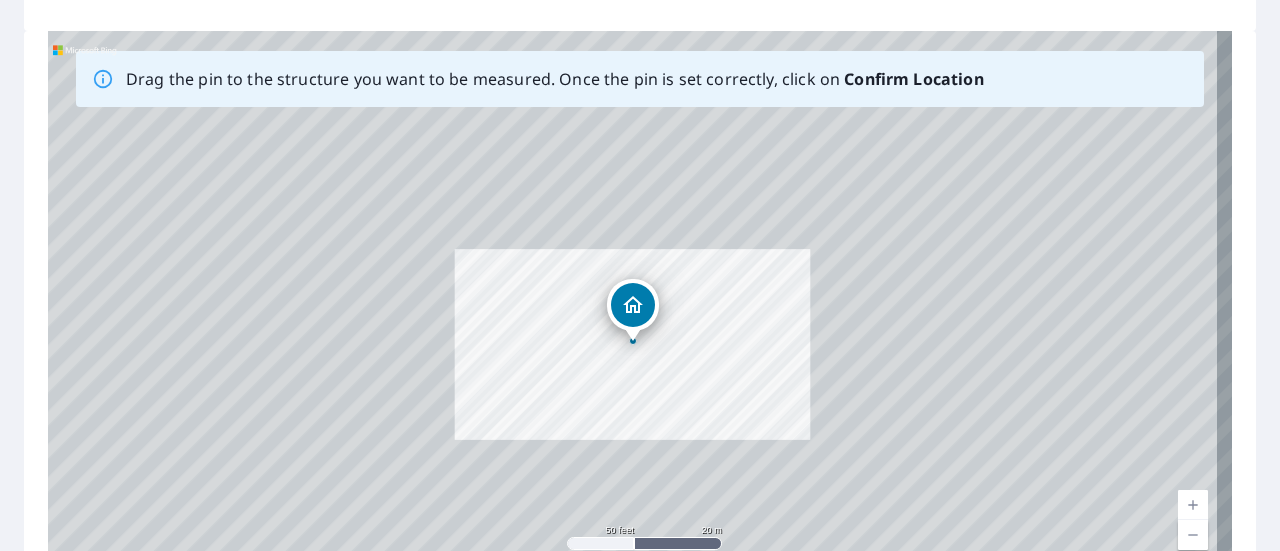 click at bounding box center [1193, 535] 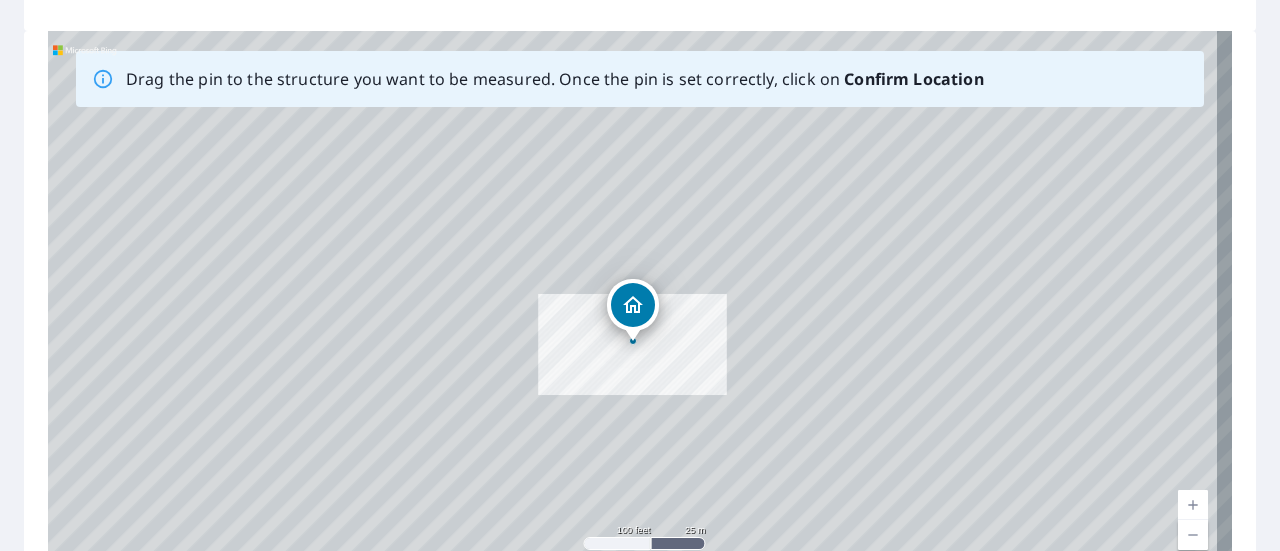 click at bounding box center [1193, 535] 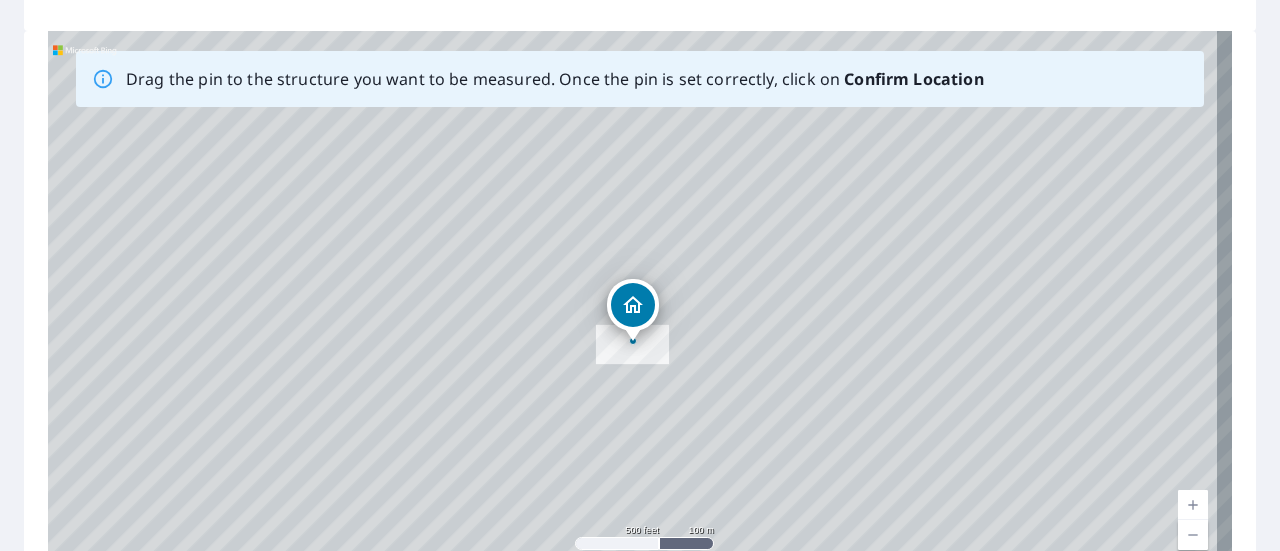 click at bounding box center (1193, 535) 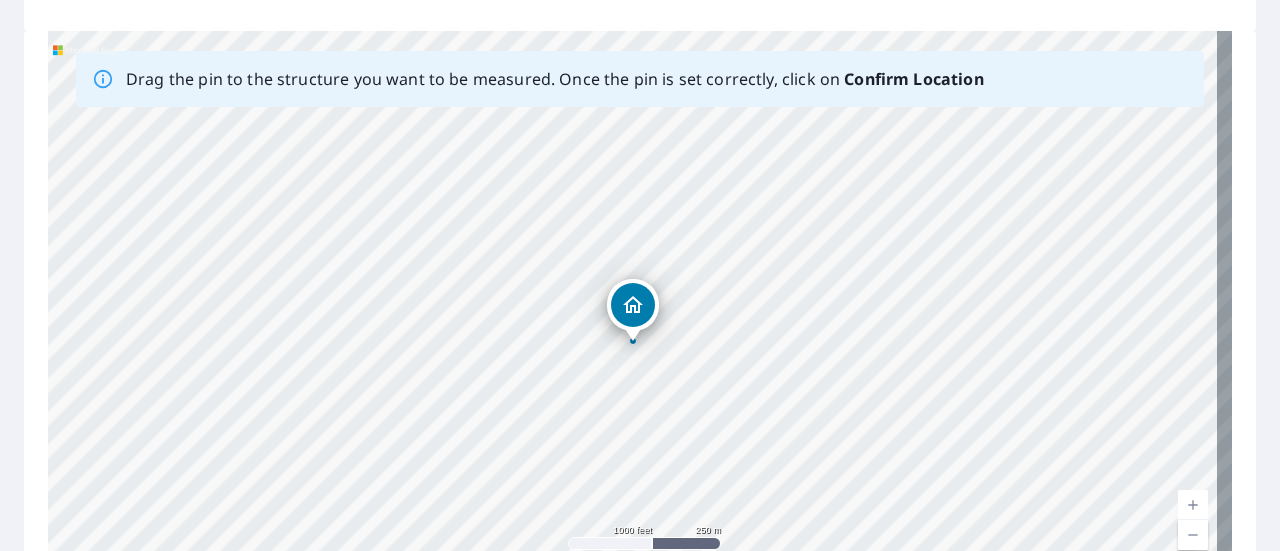 click at bounding box center [1193, 535] 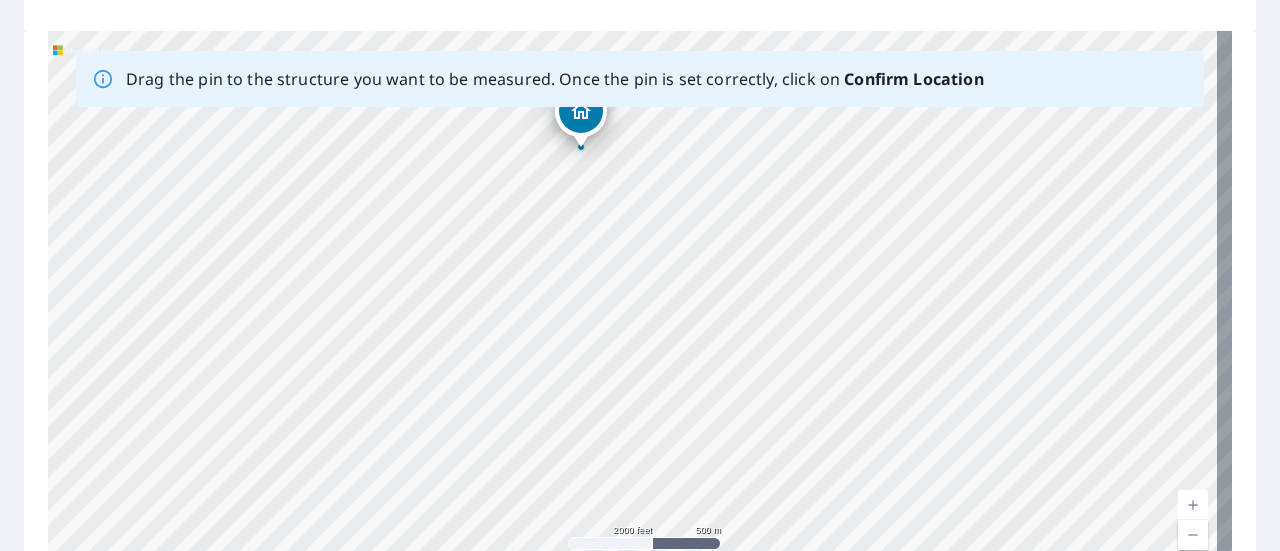 drag, startPoint x: 800, startPoint y: 463, endPoint x: 748, endPoint y: 275, distance: 195.05896 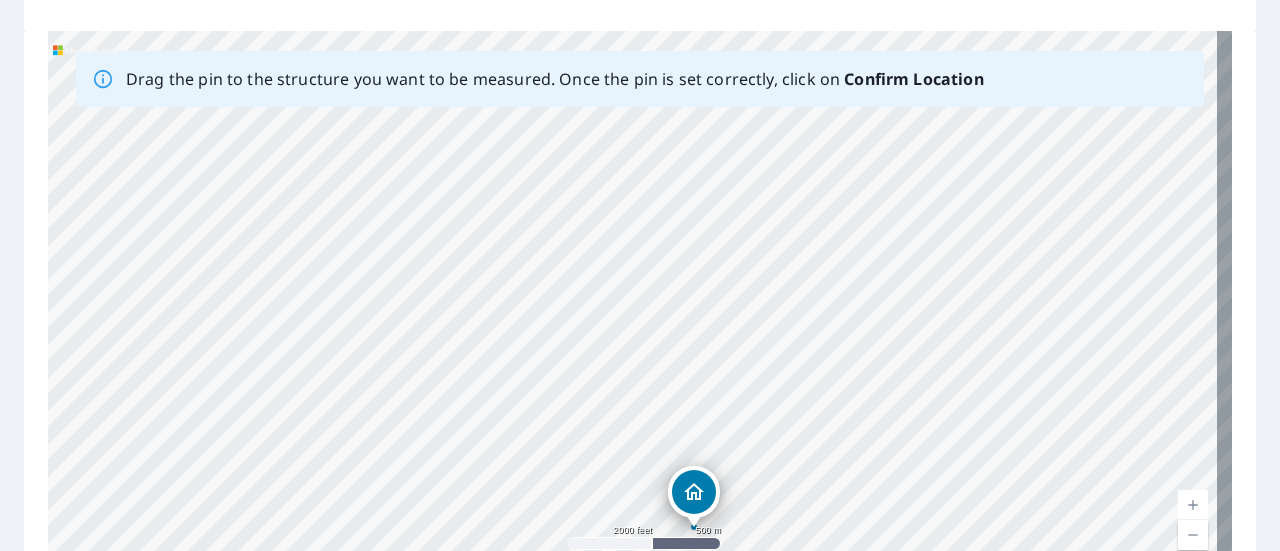 drag, startPoint x: 581, startPoint y: 125, endPoint x: 694, endPoint y: 500, distance: 391.65546 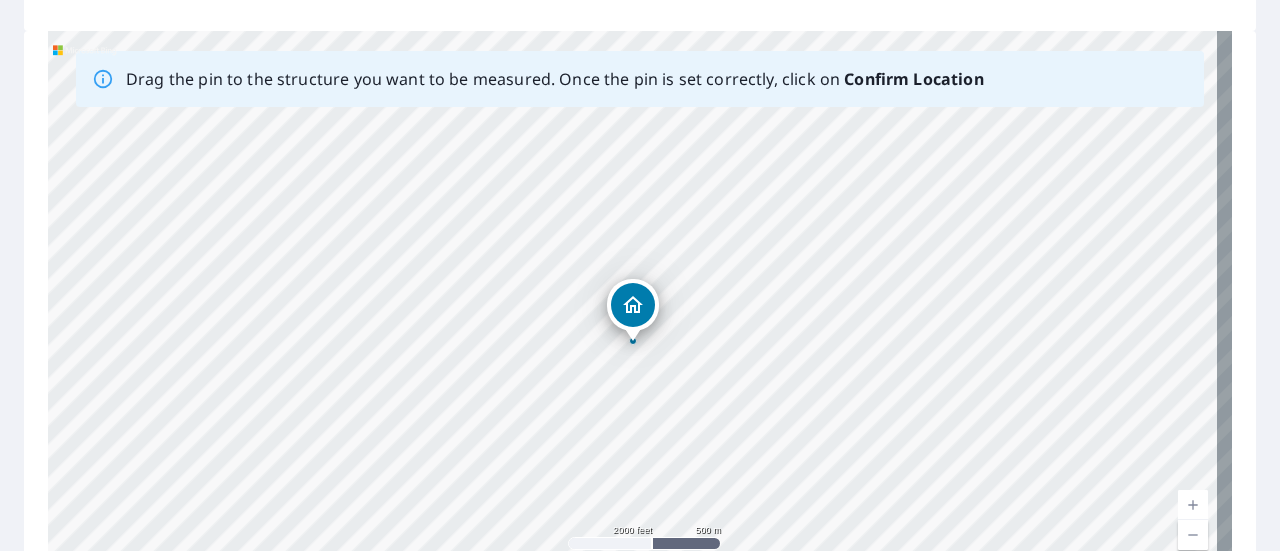 click at bounding box center (1193, 505) 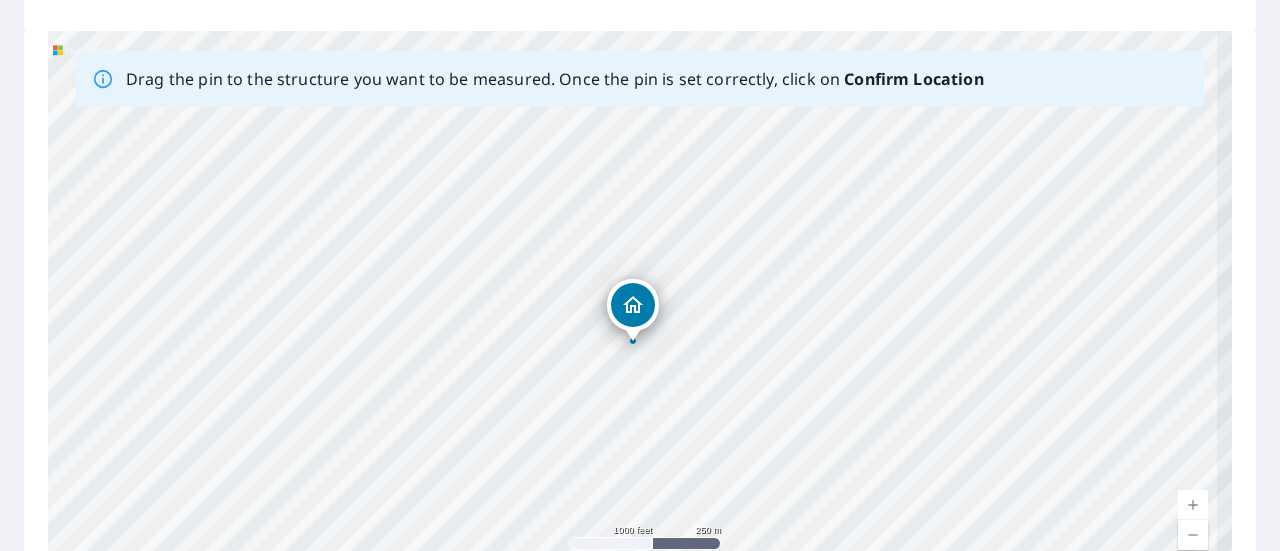 click at bounding box center [1193, 505] 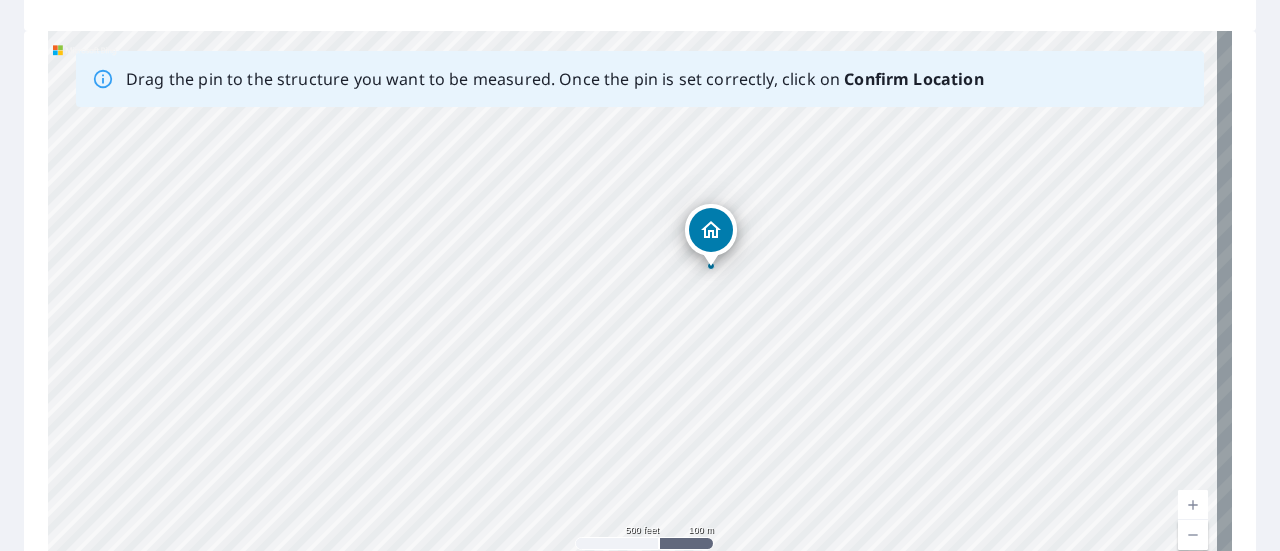 drag, startPoint x: 736, startPoint y: 443, endPoint x: 816, endPoint y: 368, distance: 109.65856 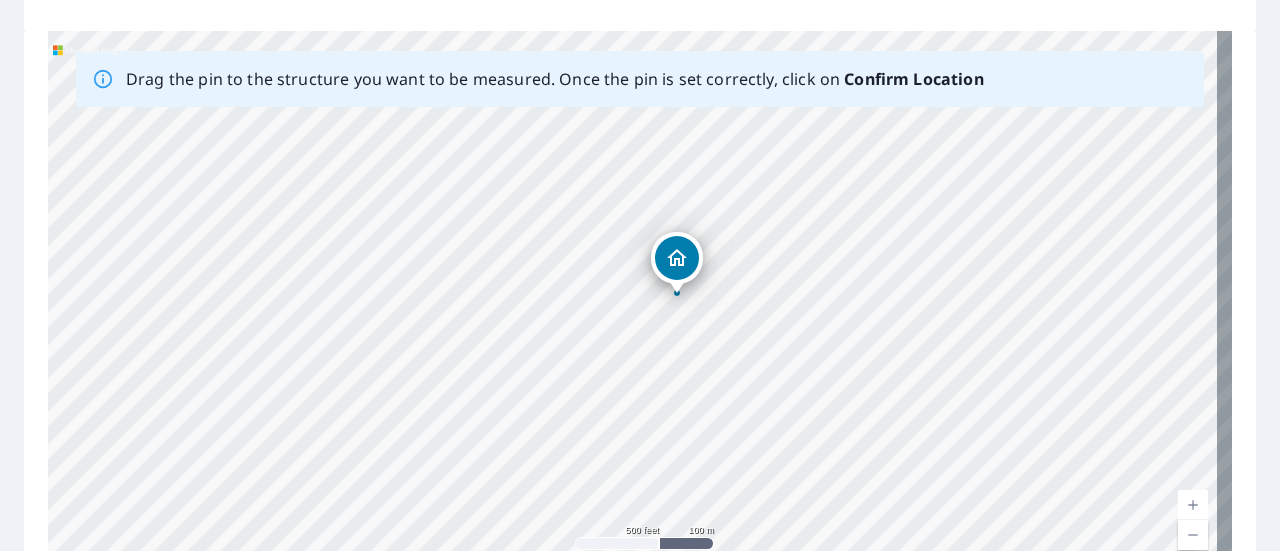 drag, startPoint x: 718, startPoint y: 232, endPoint x: 682, endPoint y: 259, distance: 45 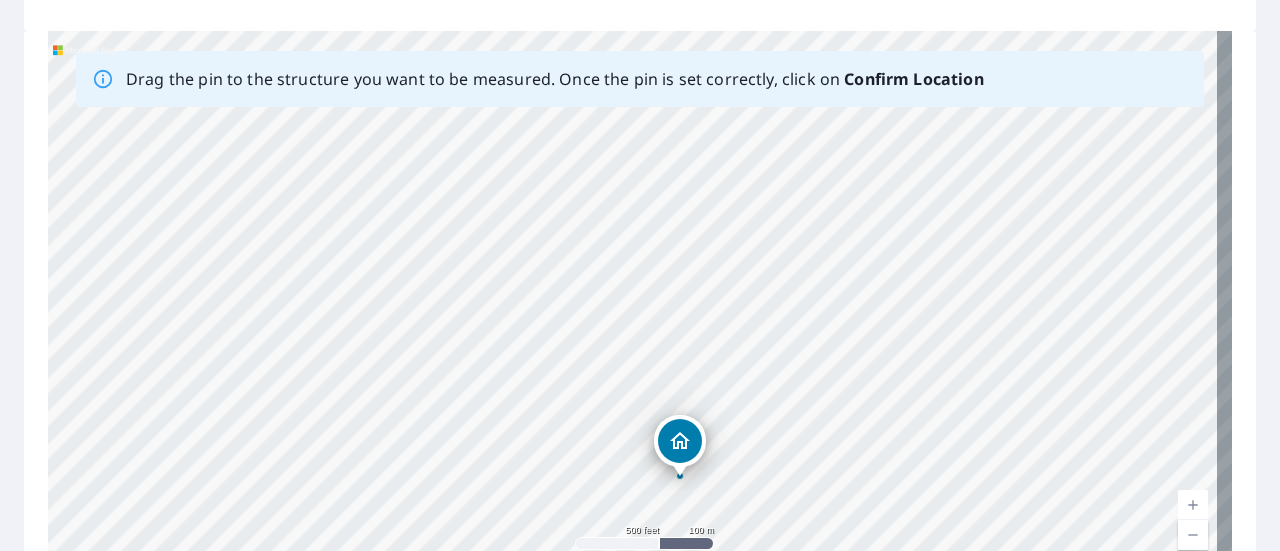 drag, startPoint x: 633, startPoint y: 311, endPoint x: 680, endPoint y: 447, distance: 143.89232 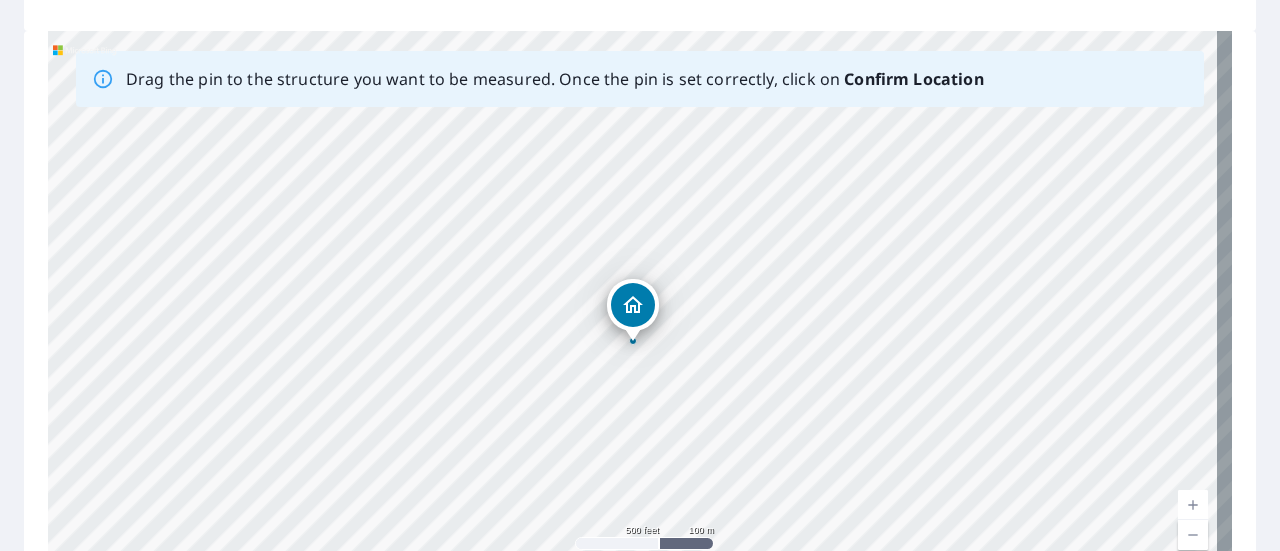 click at bounding box center (1193, 505) 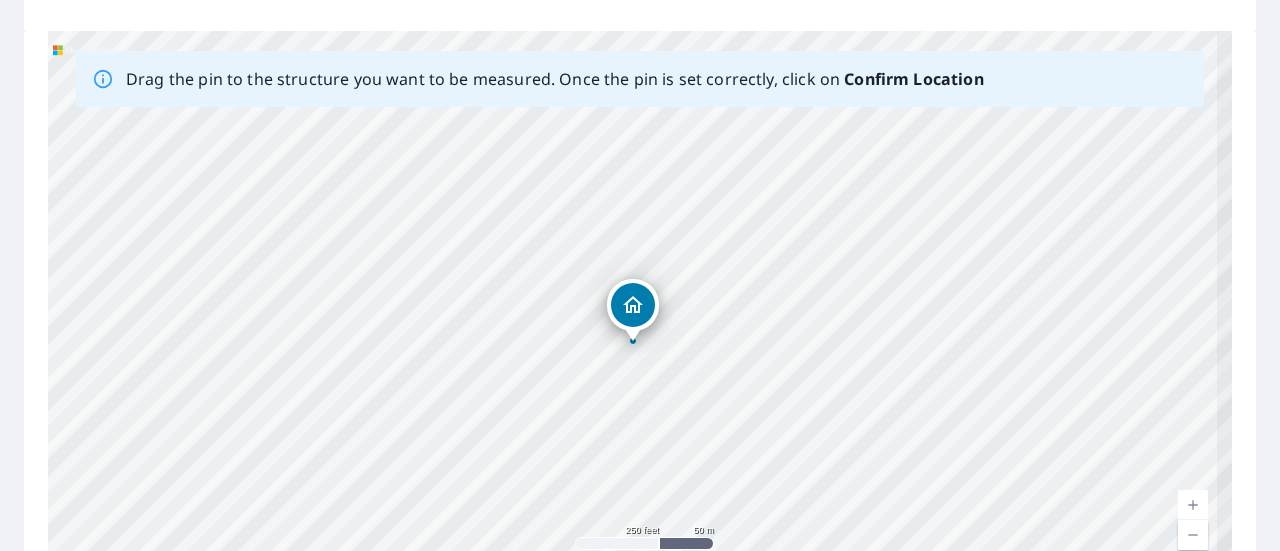 click at bounding box center (1193, 505) 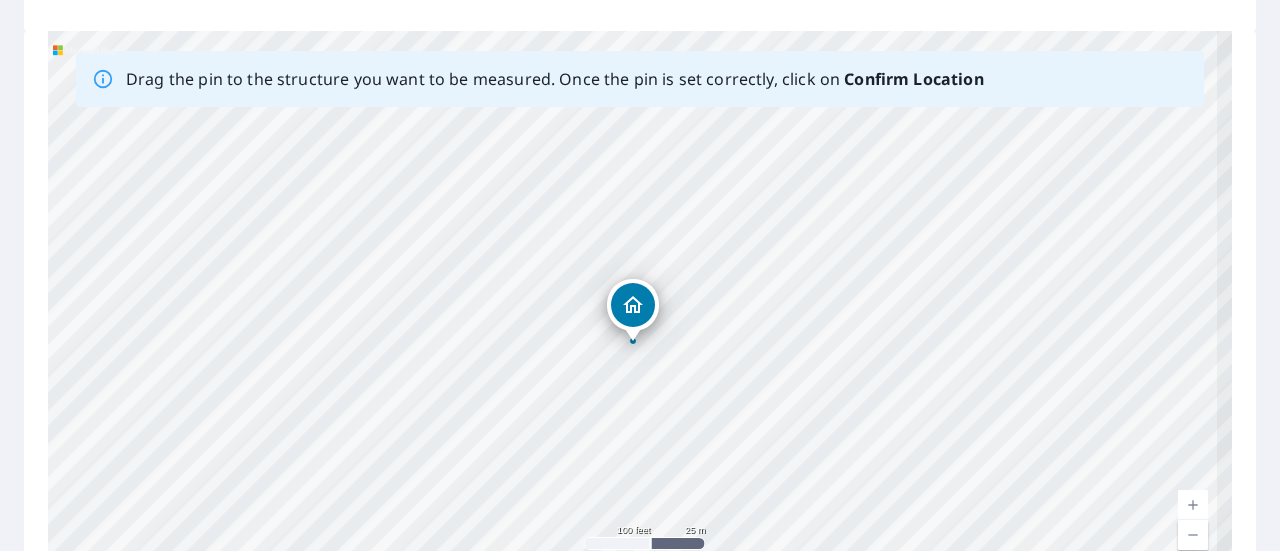 click at bounding box center (1193, 505) 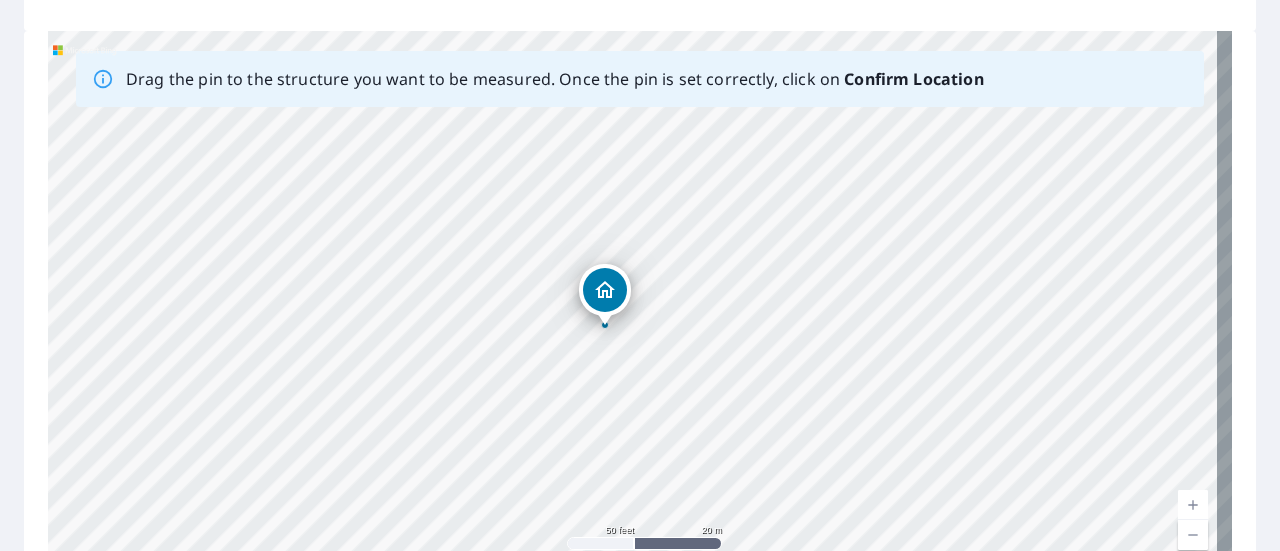 drag, startPoint x: 631, startPoint y: 295, endPoint x: 603, endPoint y: 279, distance: 32.24903 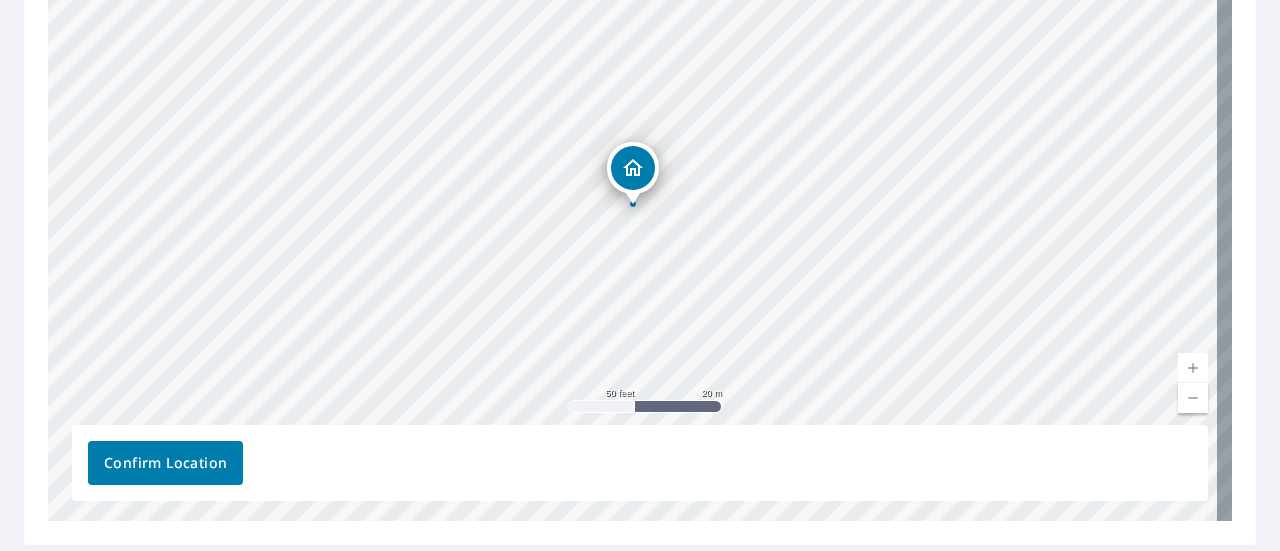 scroll, scrollTop: 482, scrollLeft: 0, axis: vertical 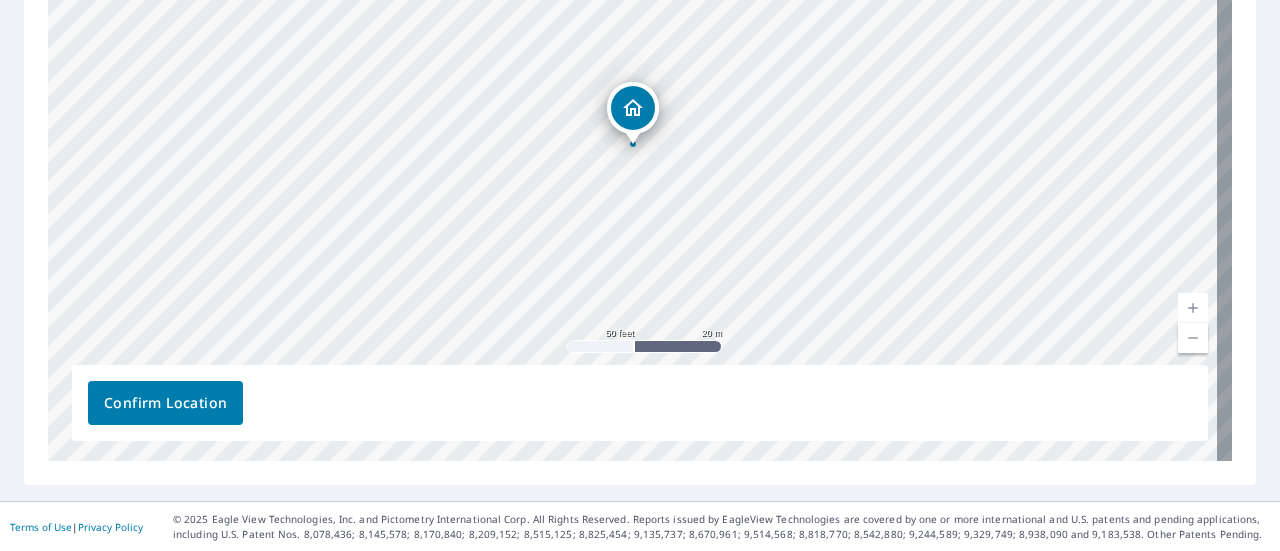 click on "Confirm Location" at bounding box center [165, 403] 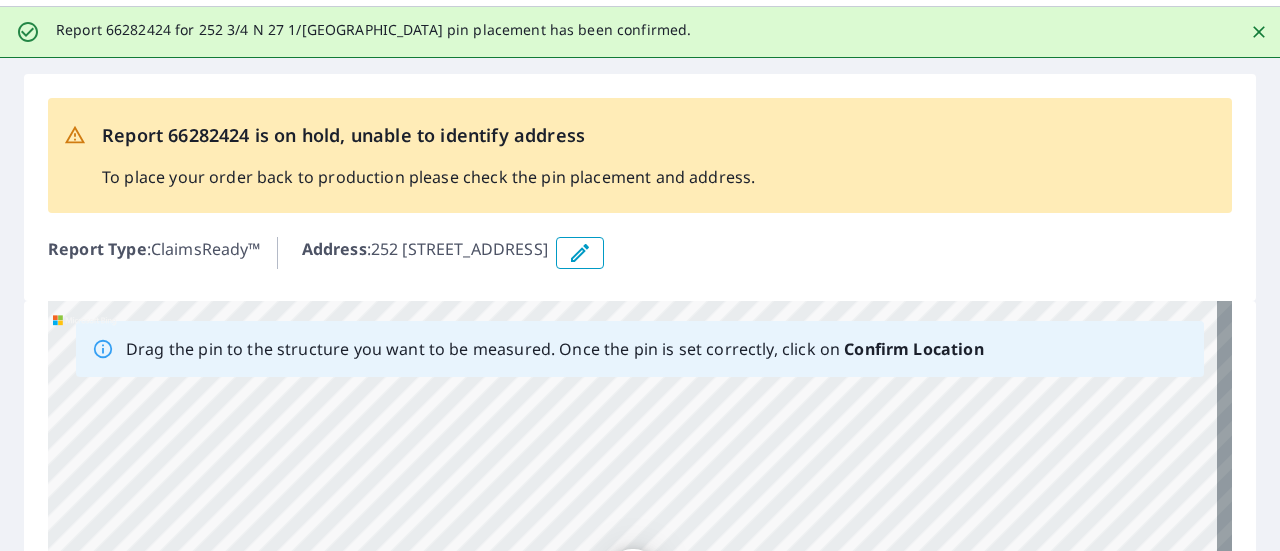 scroll, scrollTop: 0, scrollLeft: 0, axis: both 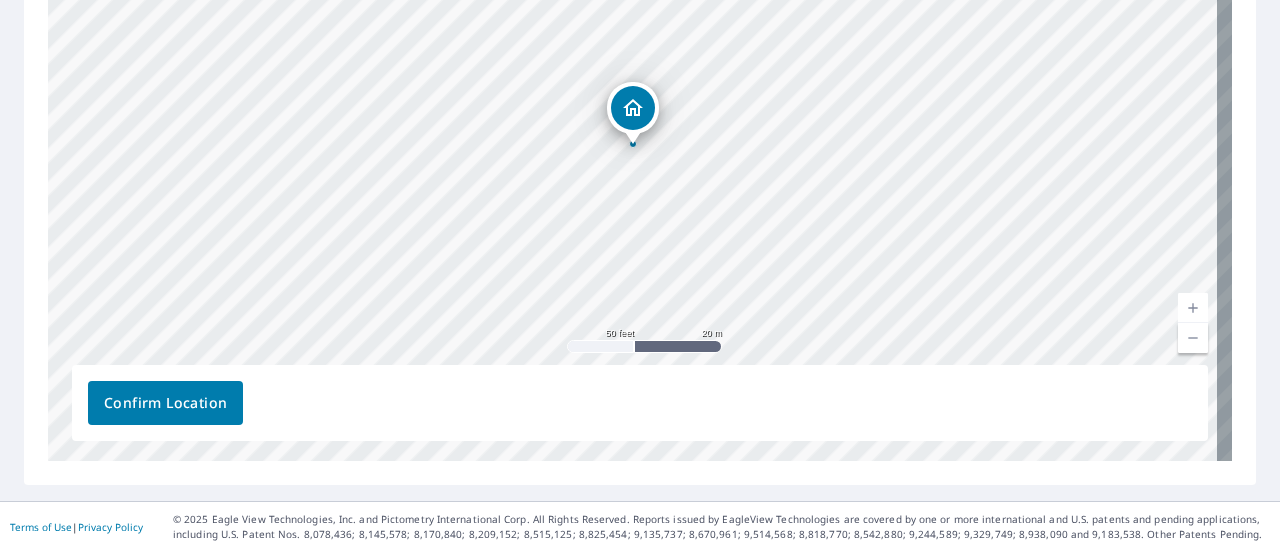 click on "Confirm Location" at bounding box center [165, 403] 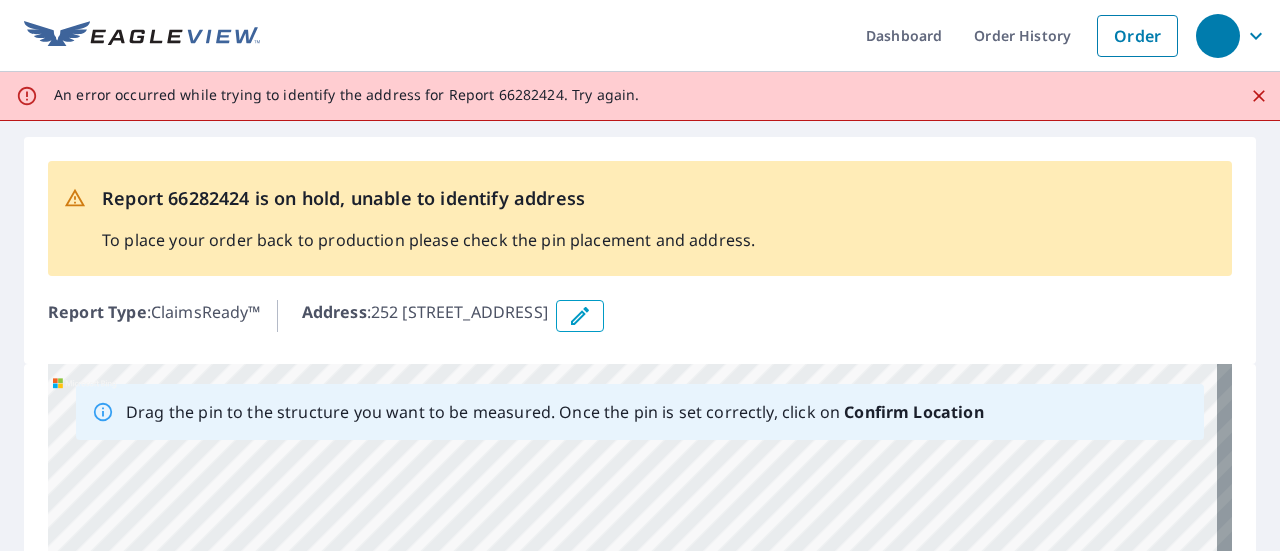scroll, scrollTop: 0, scrollLeft: 0, axis: both 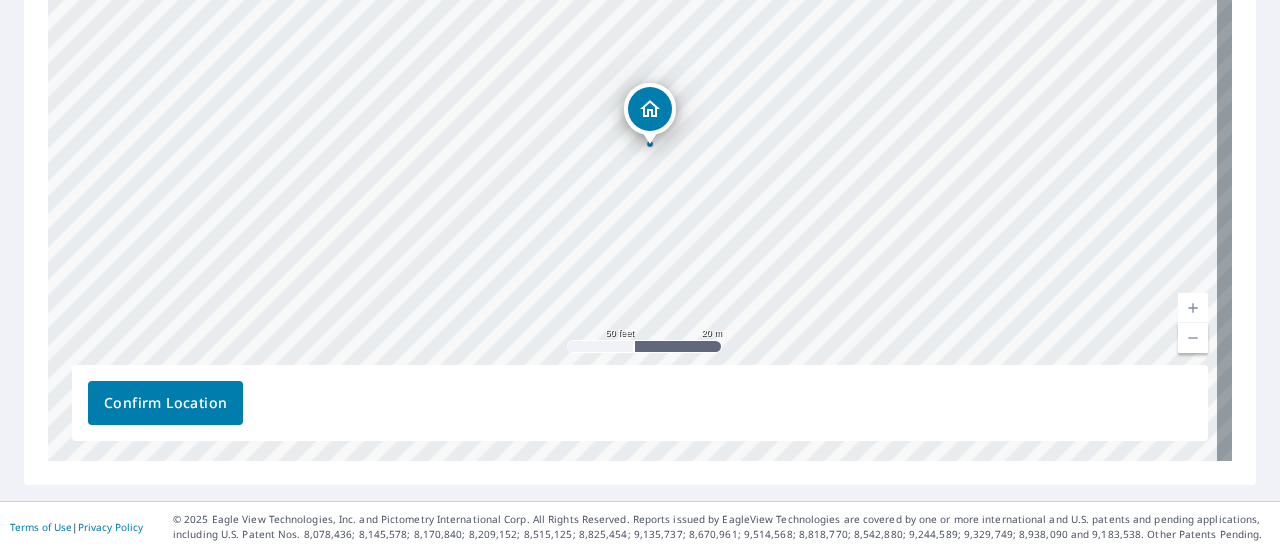 drag, startPoint x: 642, startPoint y: 115, endPoint x: 659, endPoint y: 115, distance: 17 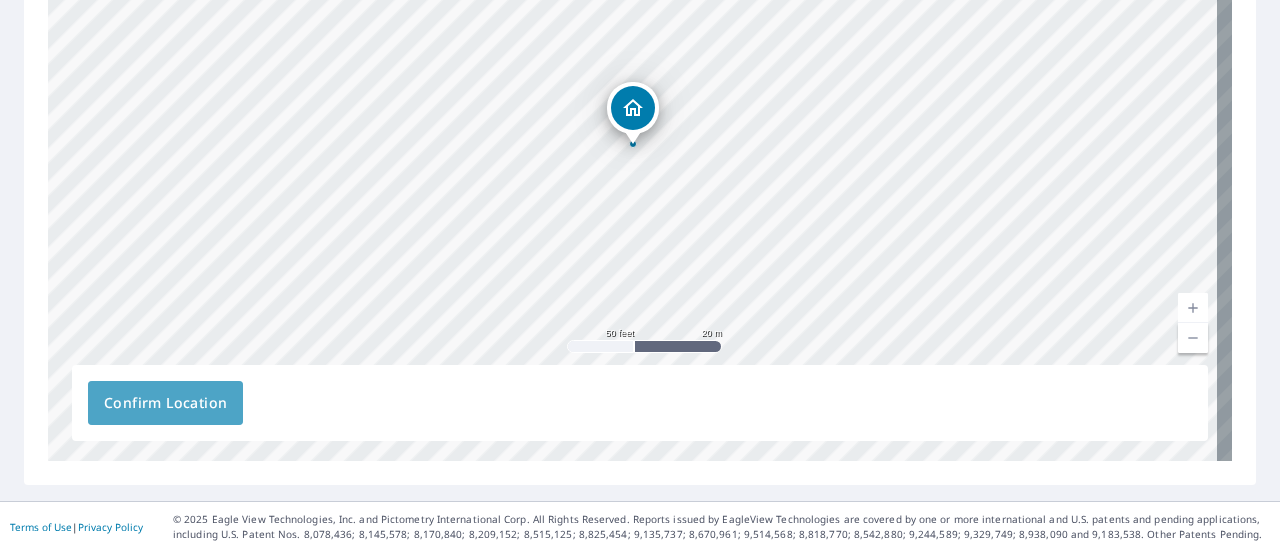 click on "Confirm Location" at bounding box center (165, 403) 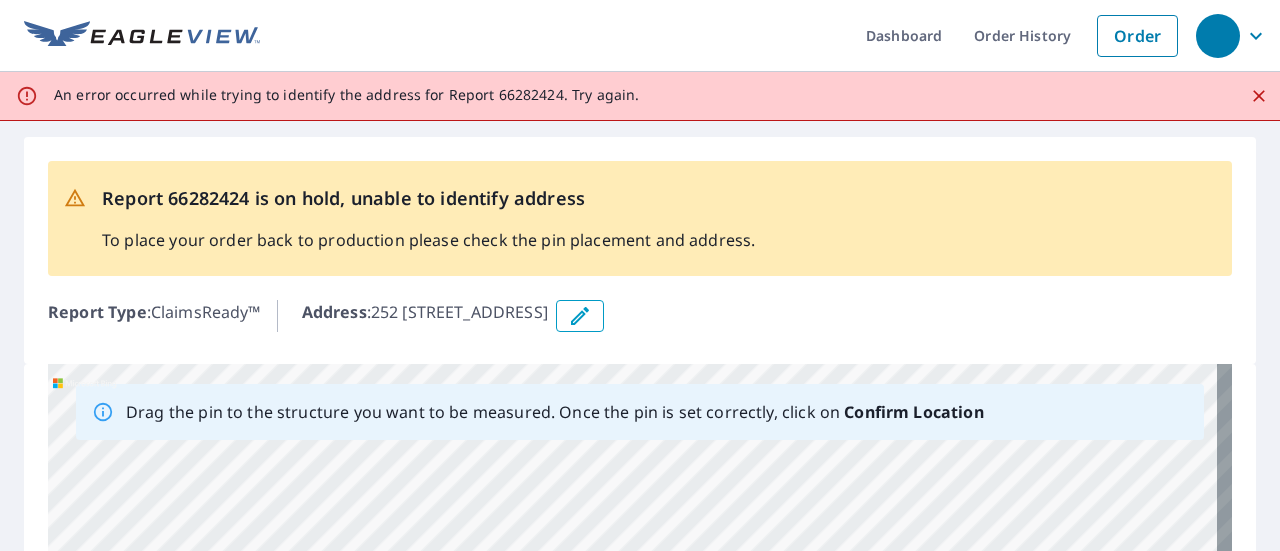 scroll, scrollTop: 0, scrollLeft: 0, axis: both 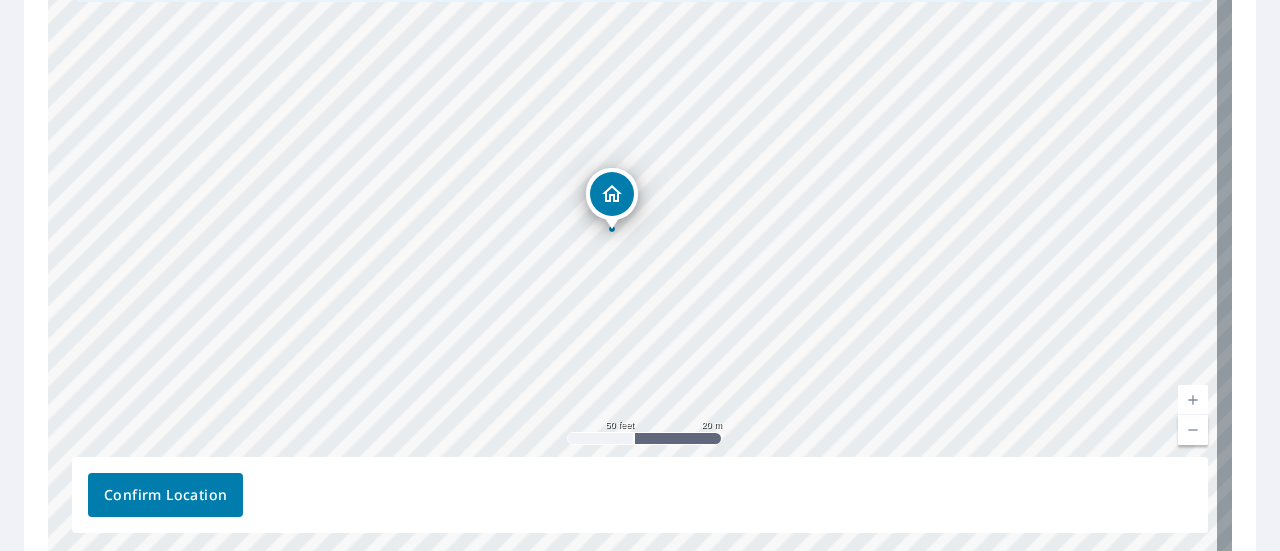 drag, startPoint x: 629, startPoint y: 199, endPoint x: 608, endPoint y: 192, distance: 22.135944 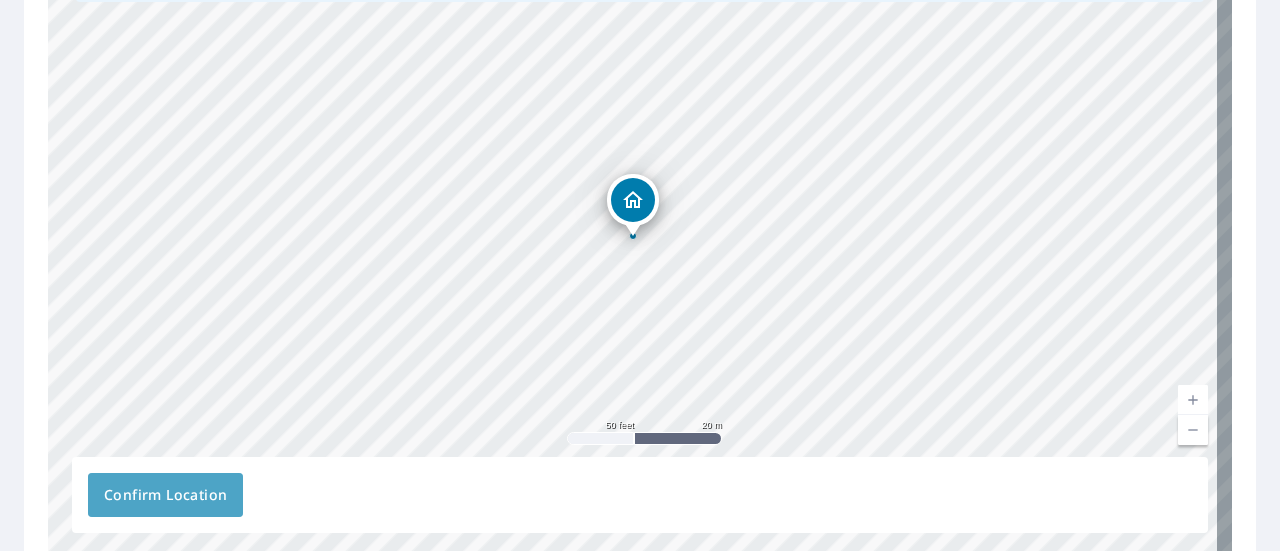 click on "Confirm Location" at bounding box center [165, 495] 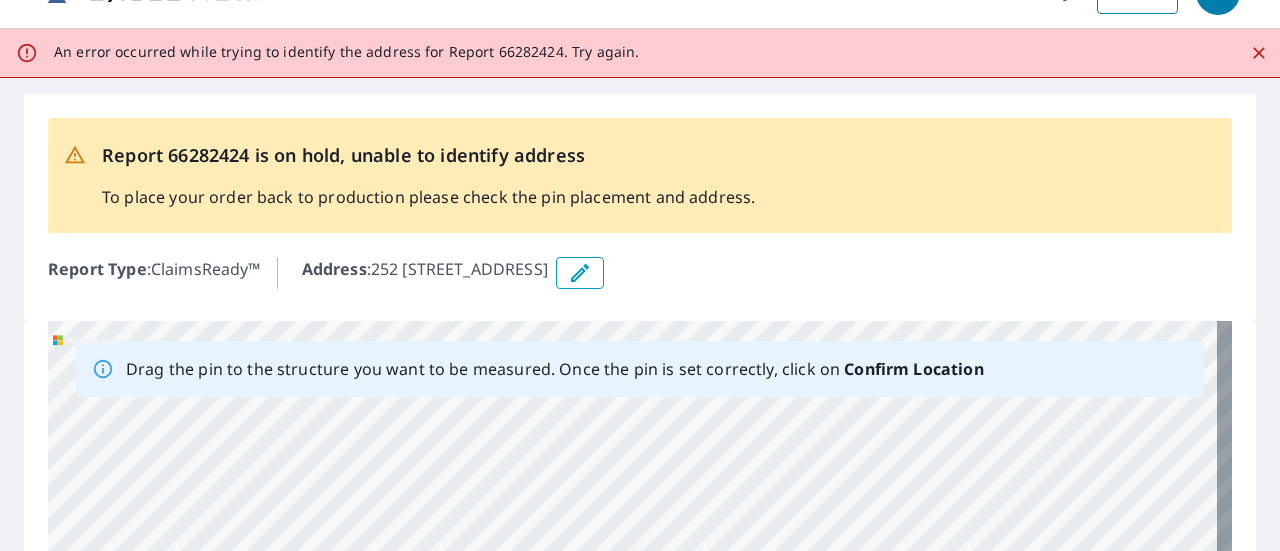 scroll, scrollTop: 0, scrollLeft: 0, axis: both 